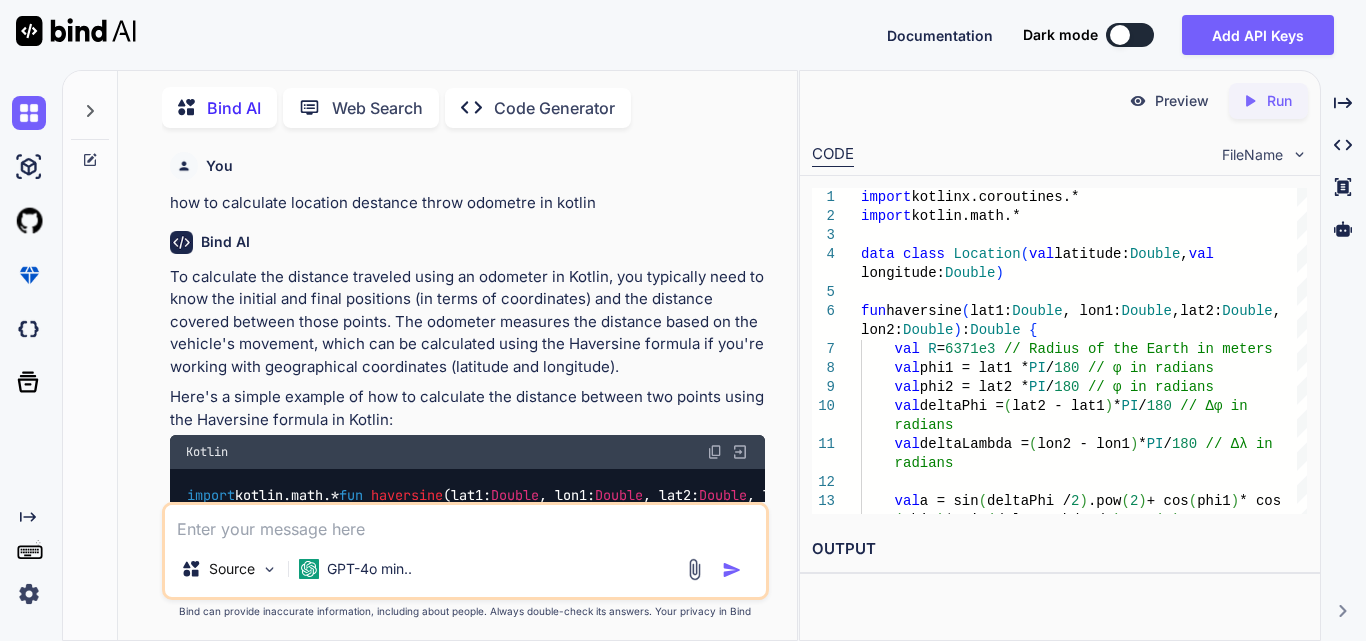 scroll, scrollTop: 0, scrollLeft: 0, axis: both 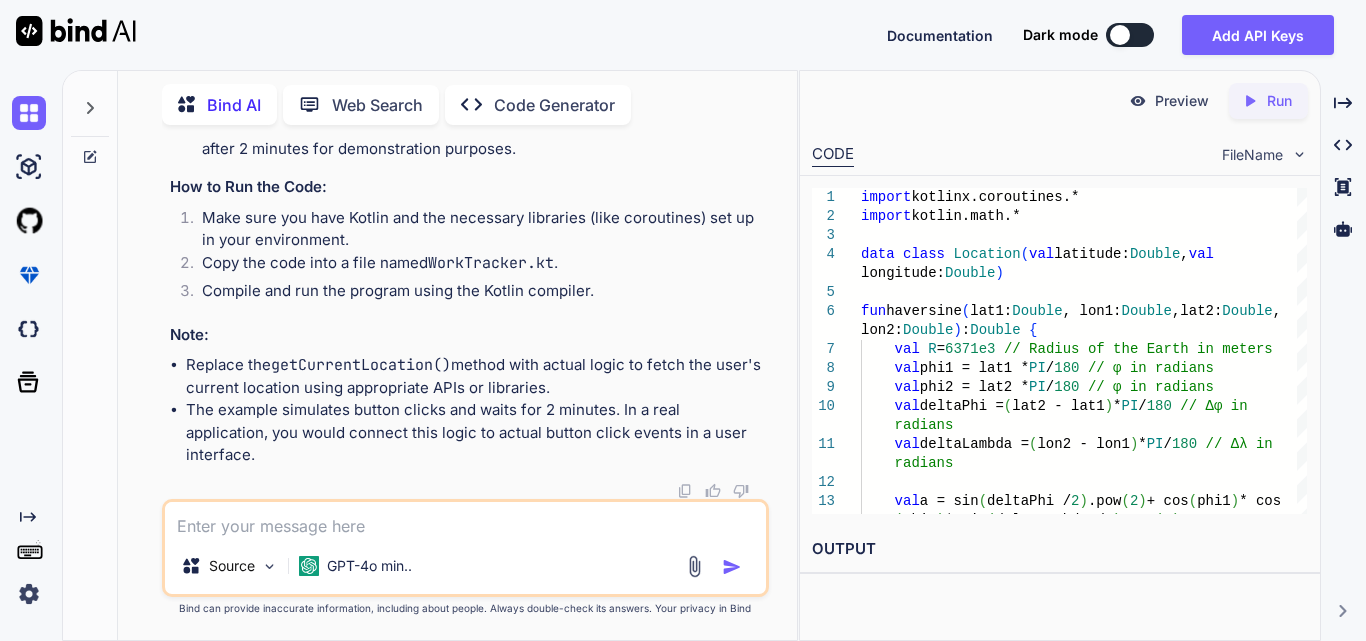 click at bounding box center [465, 520] 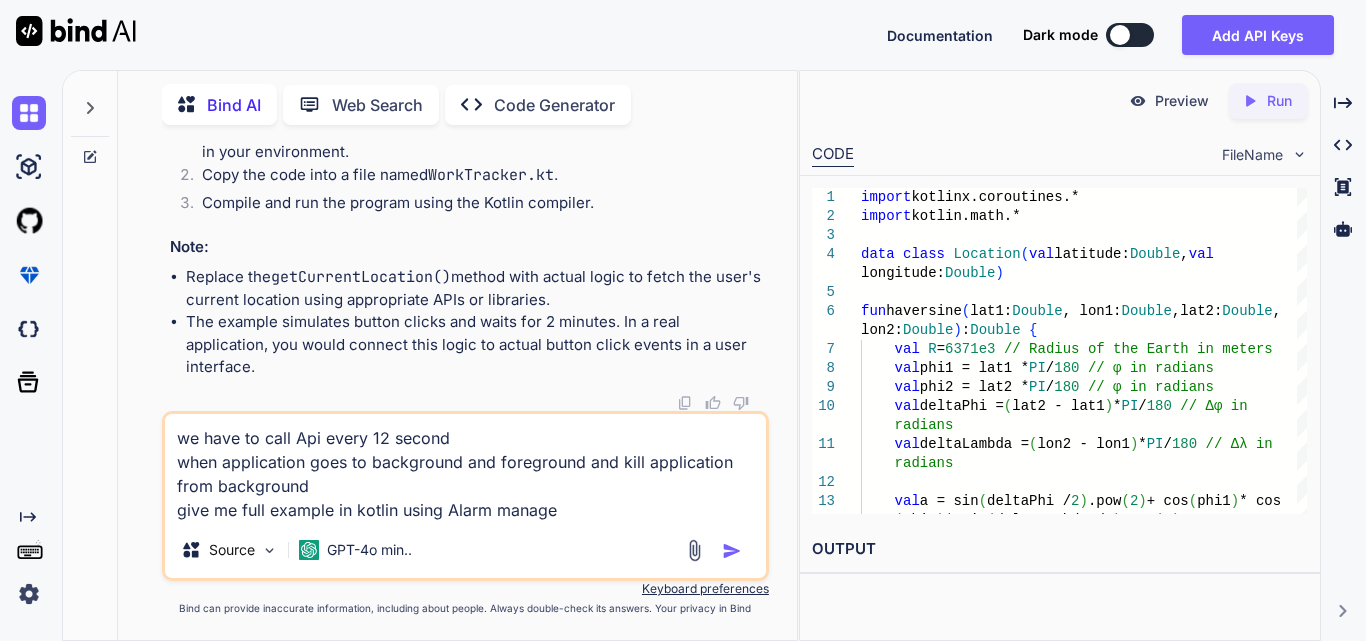 type on "we have to call Api every 12 second
when application goes to background and foreground and kill application from background
give me full example in kotlin using Alarm manager" 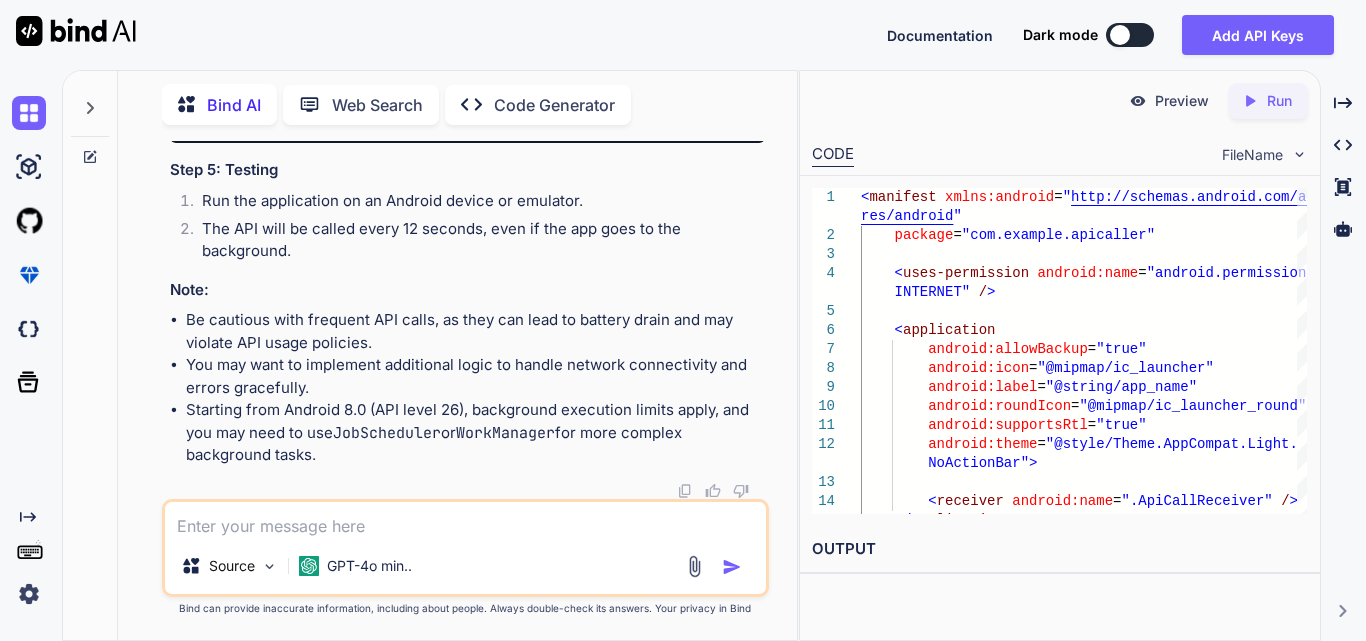 scroll, scrollTop: 7372, scrollLeft: 0, axis: vertical 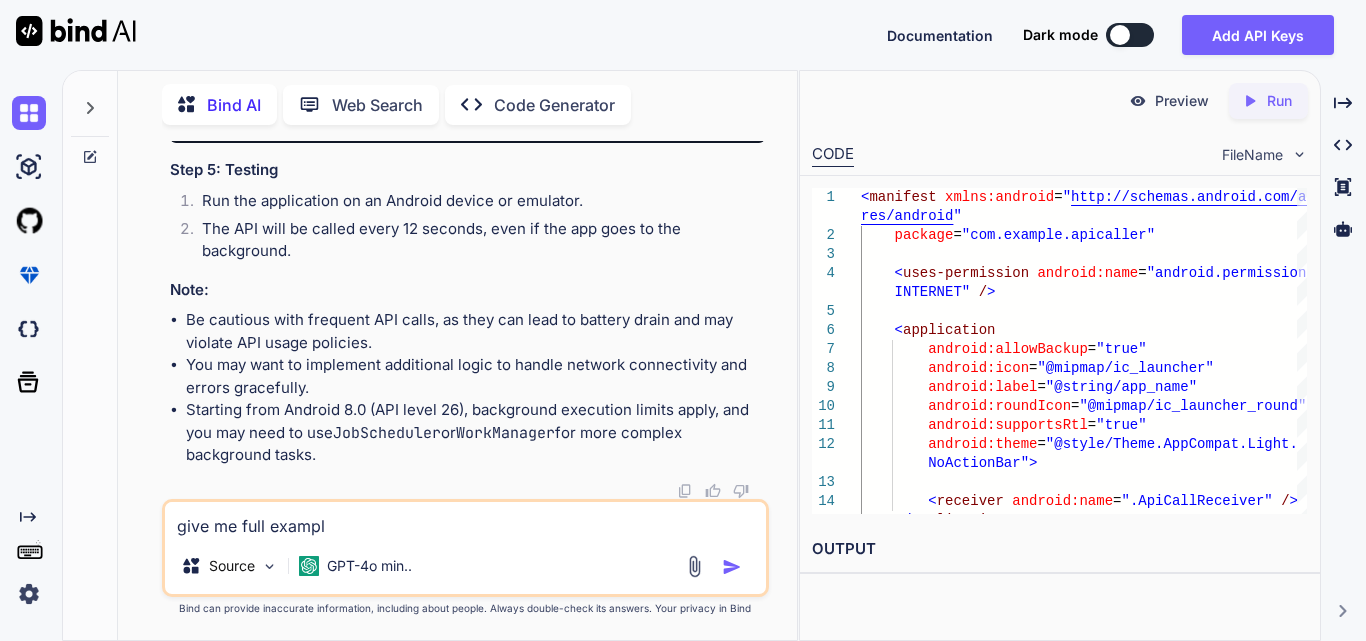type on "give me full example" 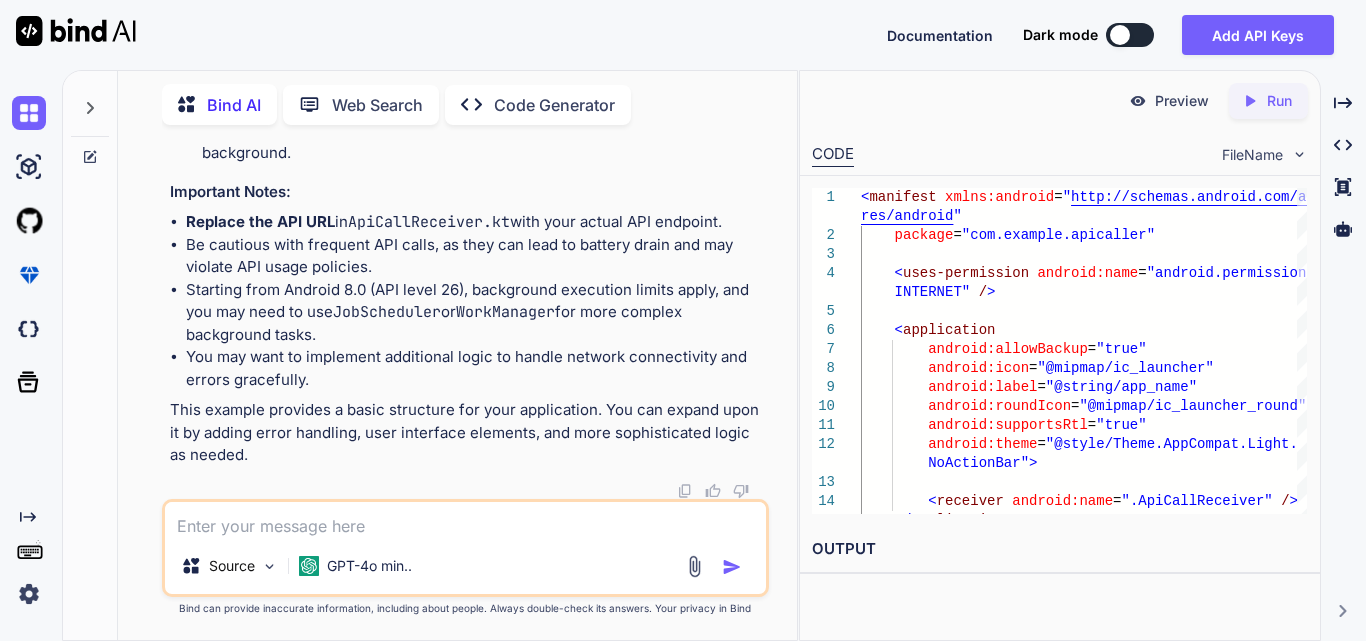 scroll, scrollTop: 10892, scrollLeft: 0, axis: vertical 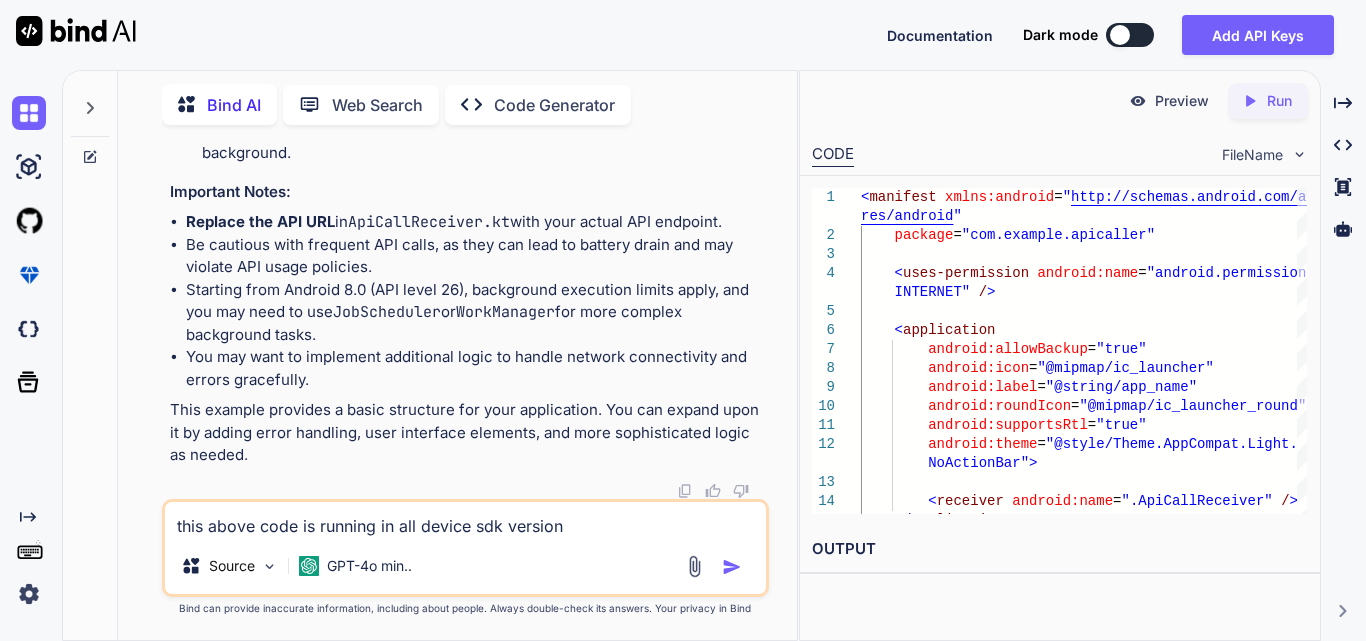 type on "this above code is running in all device sdk version ?" 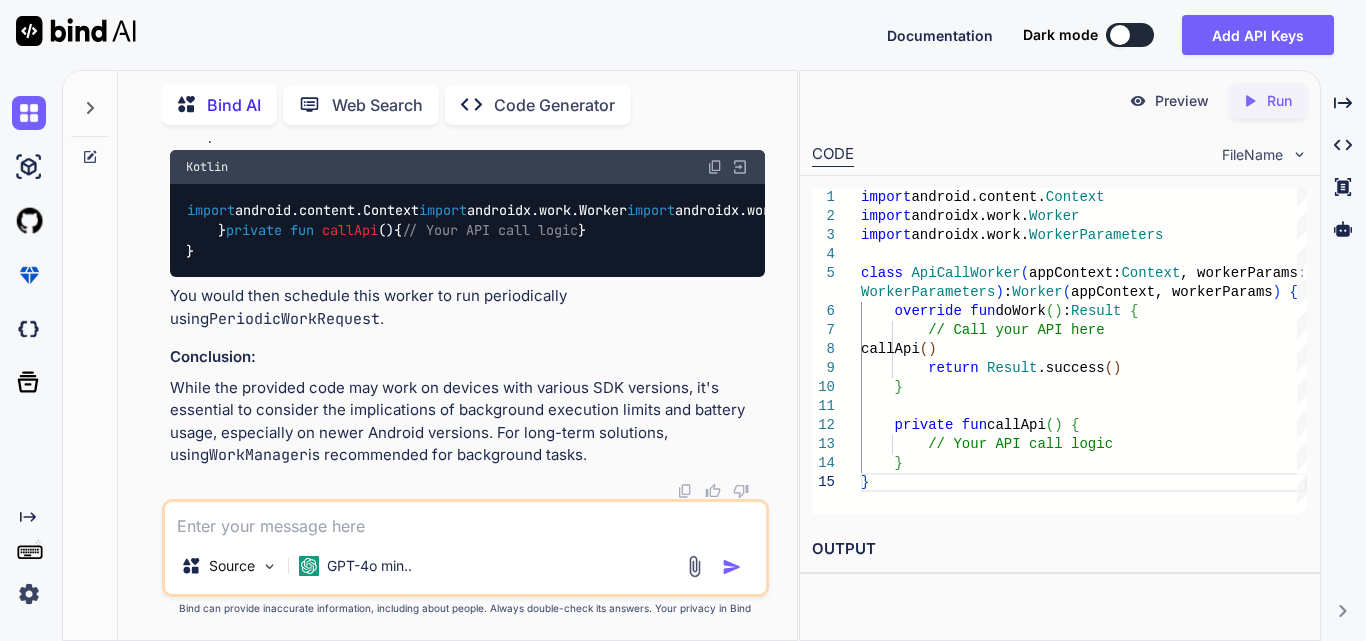 scroll, scrollTop: 13187, scrollLeft: 0, axis: vertical 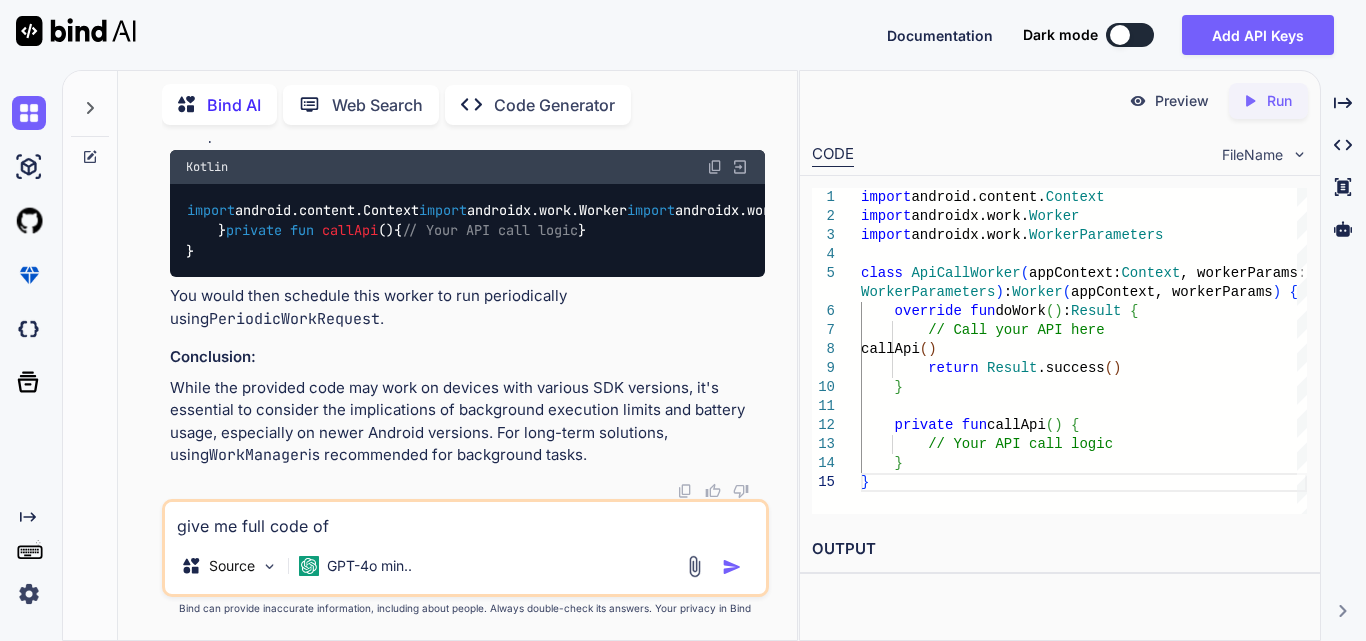 click on "Example of Using WorkManager:" at bounding box center (467, 82) 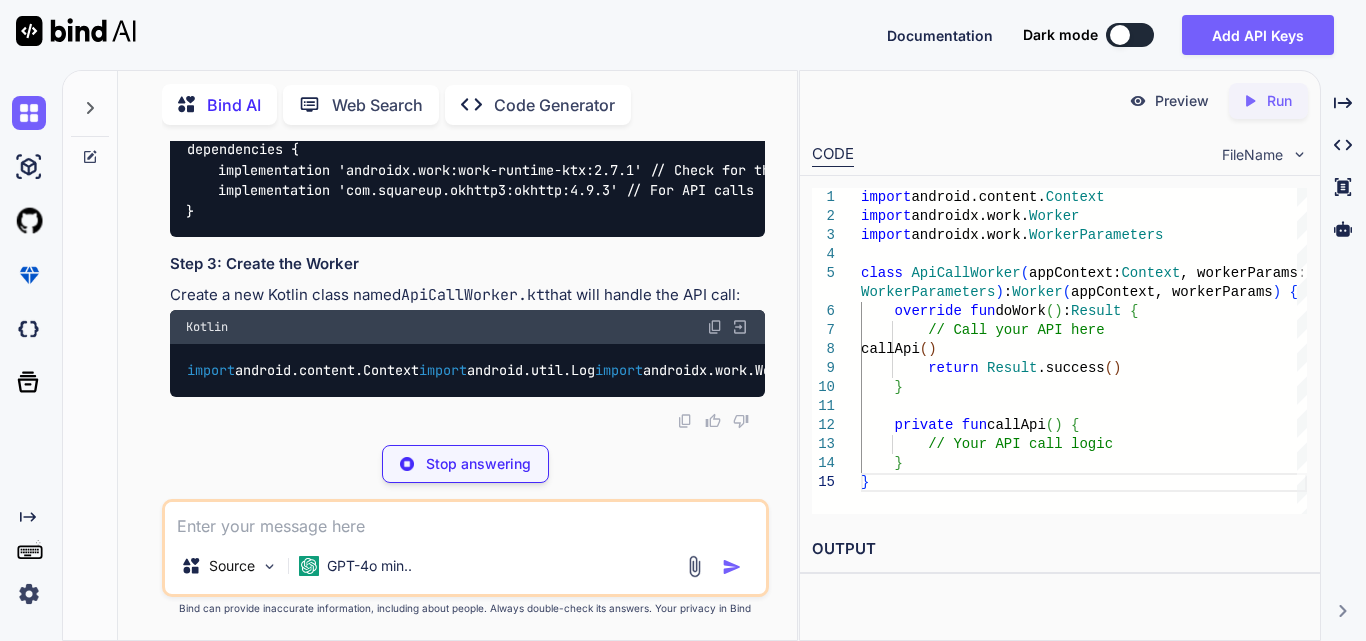 scroll, scrollTop: 14674, scrollLeft: 0, axis: vertical 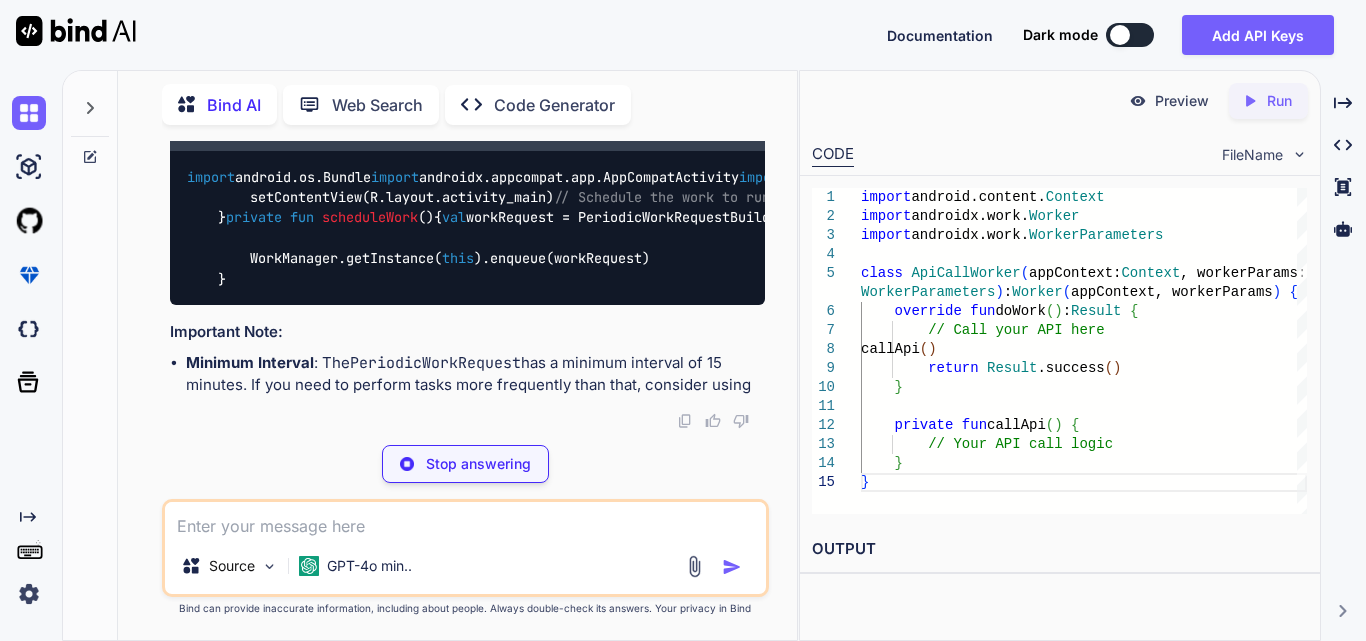 drag, startPoint x: 209, startPoint y: 205, endPoint x: 678, endPoint y: 218, distance: 469.18015 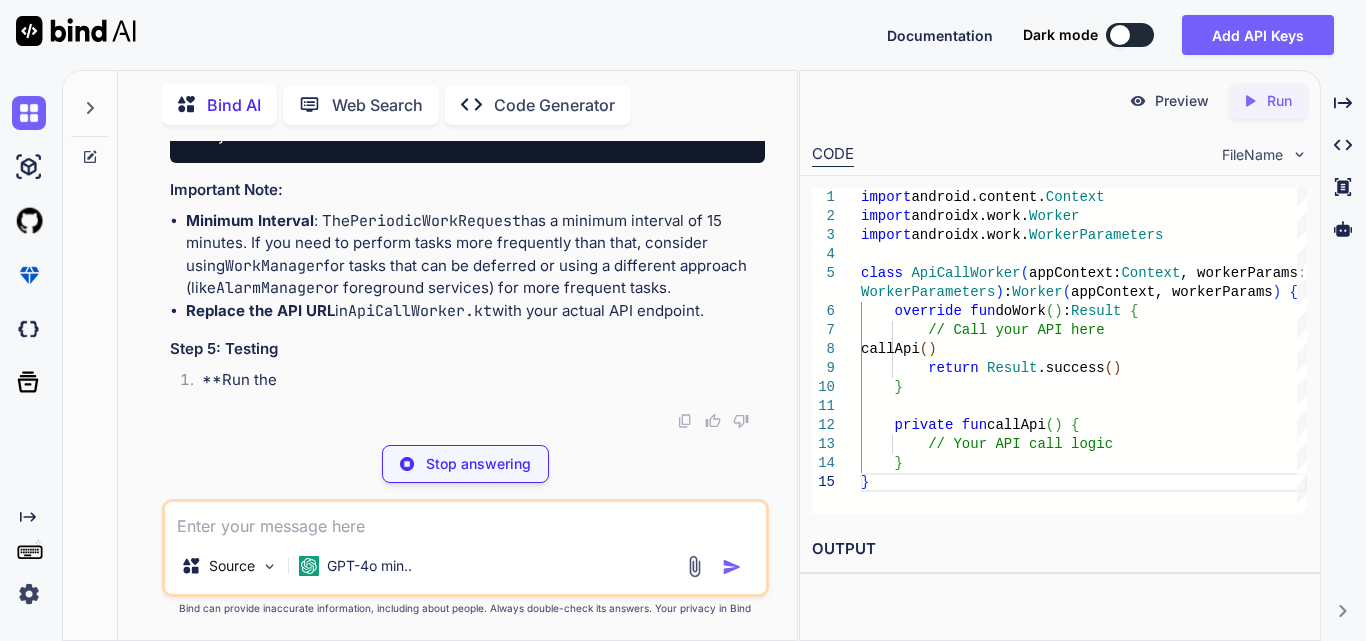 drag, startPoint x: 530, startPoint y: 284, endPoint x: 544, endPoint y: 281, distance: 14.3178215 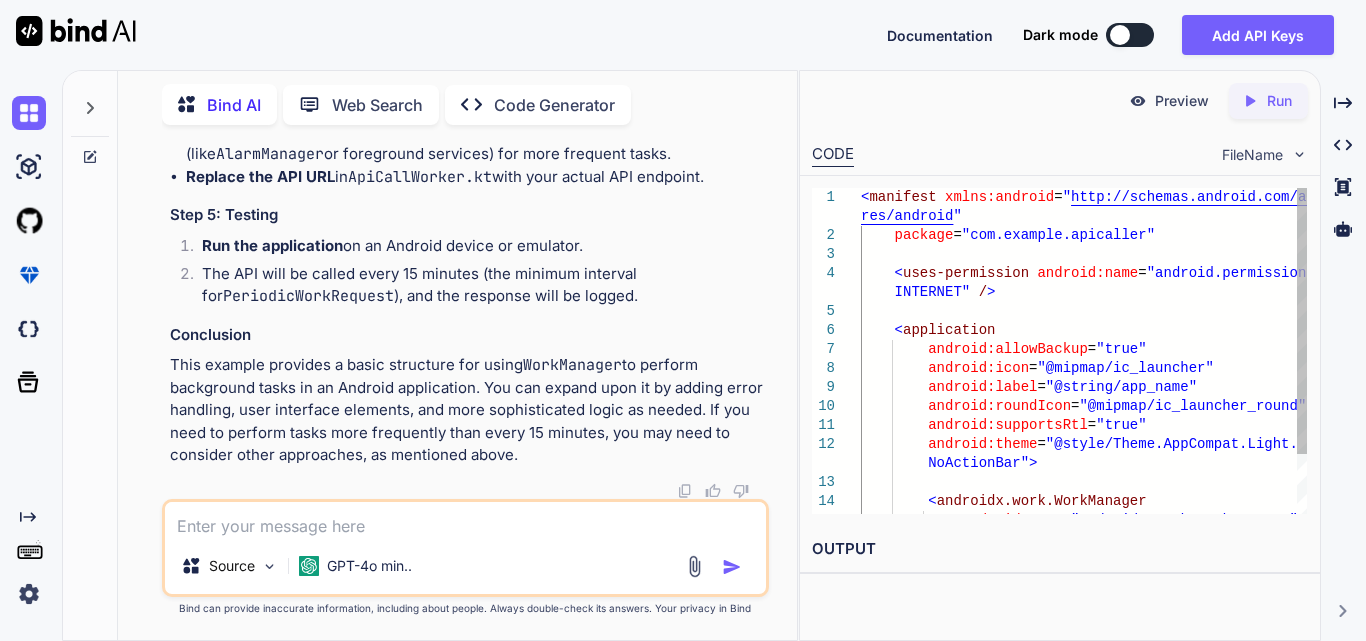 scroll, scrollTop: 0, scrollLeft: 0, axis: both 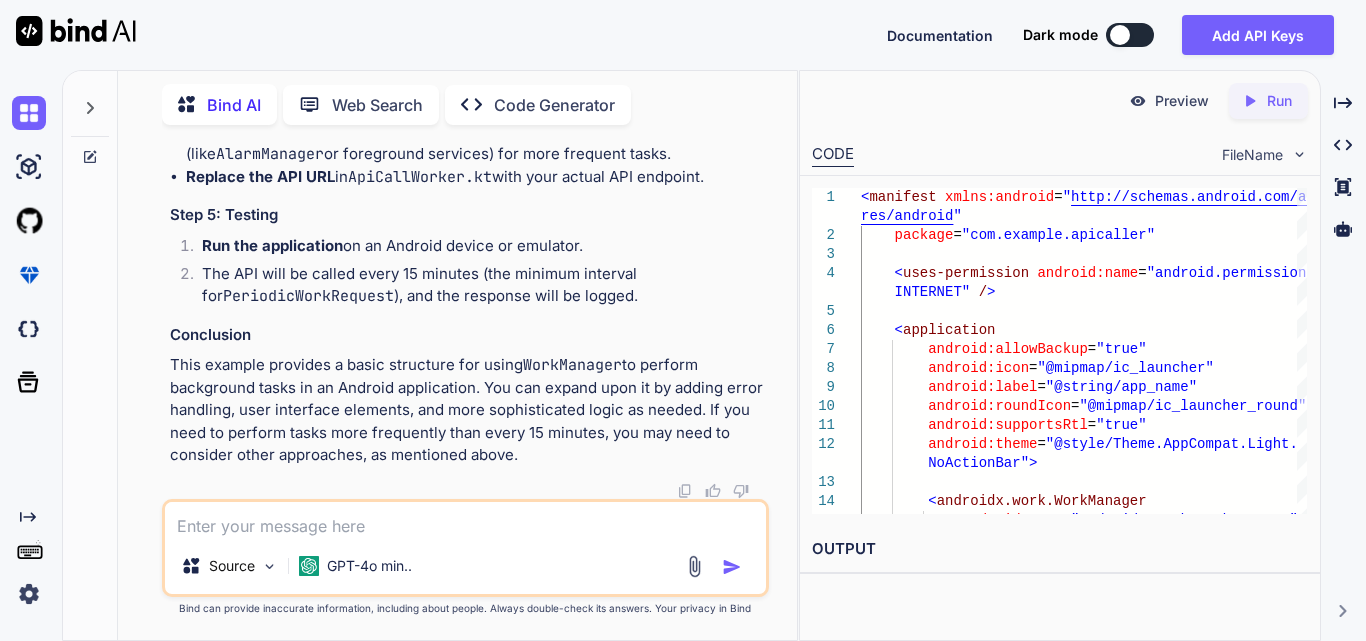 click on "ApiCallWorker.kt" at bounding box center [473, -601] 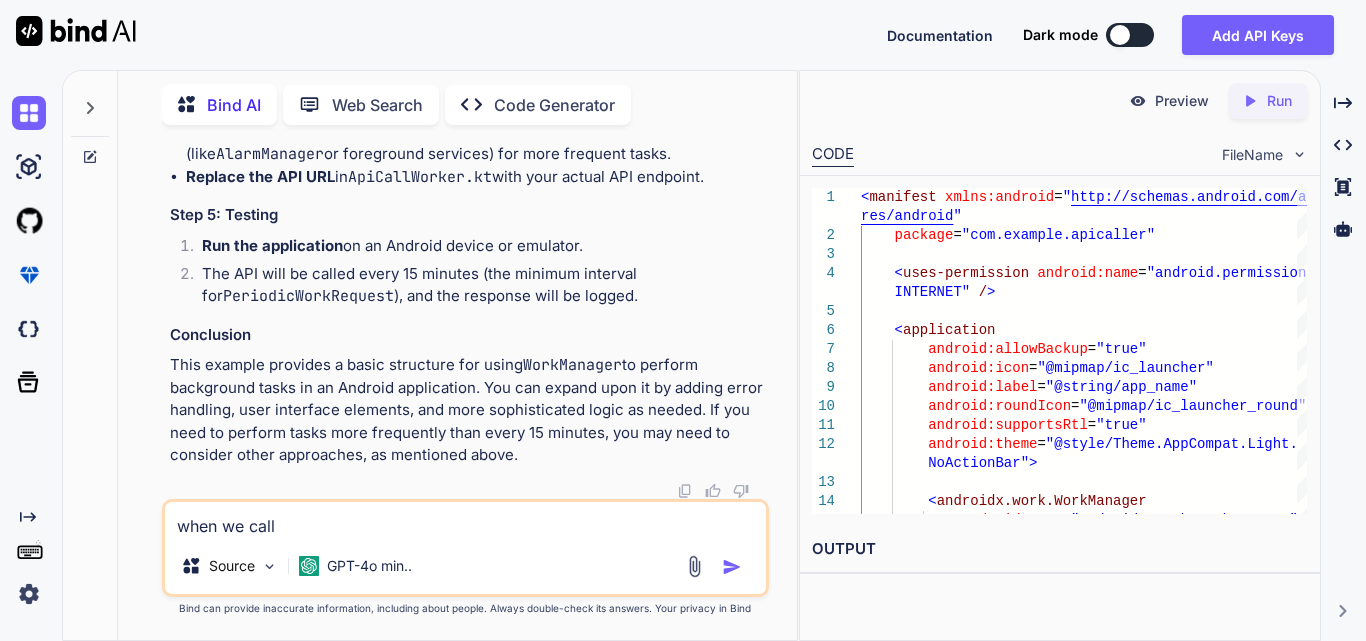 drag, startPoint x: 228, startPoint y: 322, endPoint x: 408, endPoint y: 328, distance: 180.09998 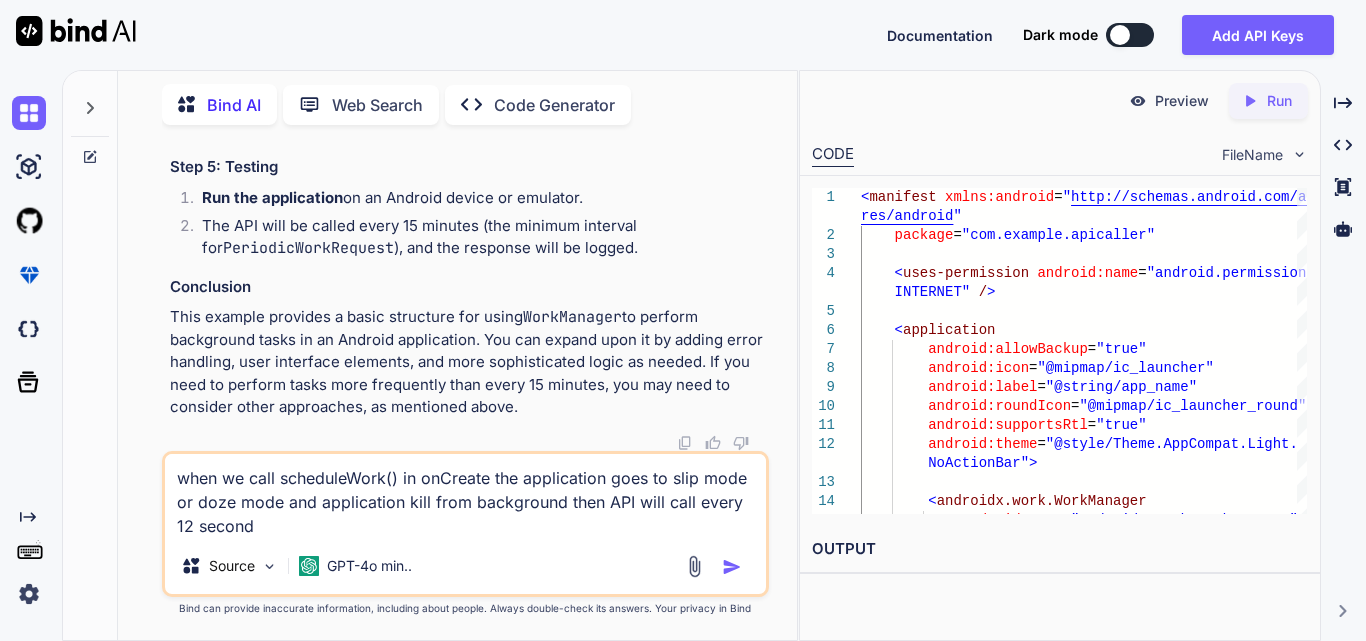type on "when we call scheduleWork() in onCreate the application goes to slip mode or doze mode and application kill from background then API will call every 12 second?" 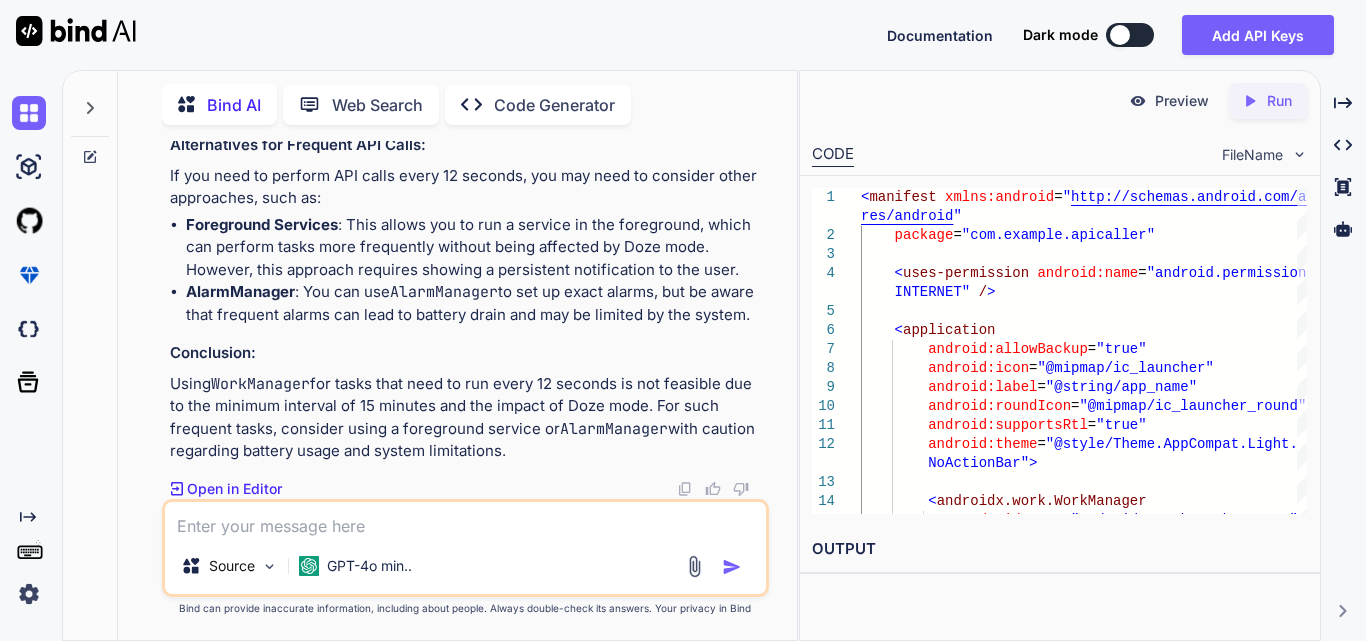 scroll, scrollTop: 17465, scrollLeft: 0, axis: vertical 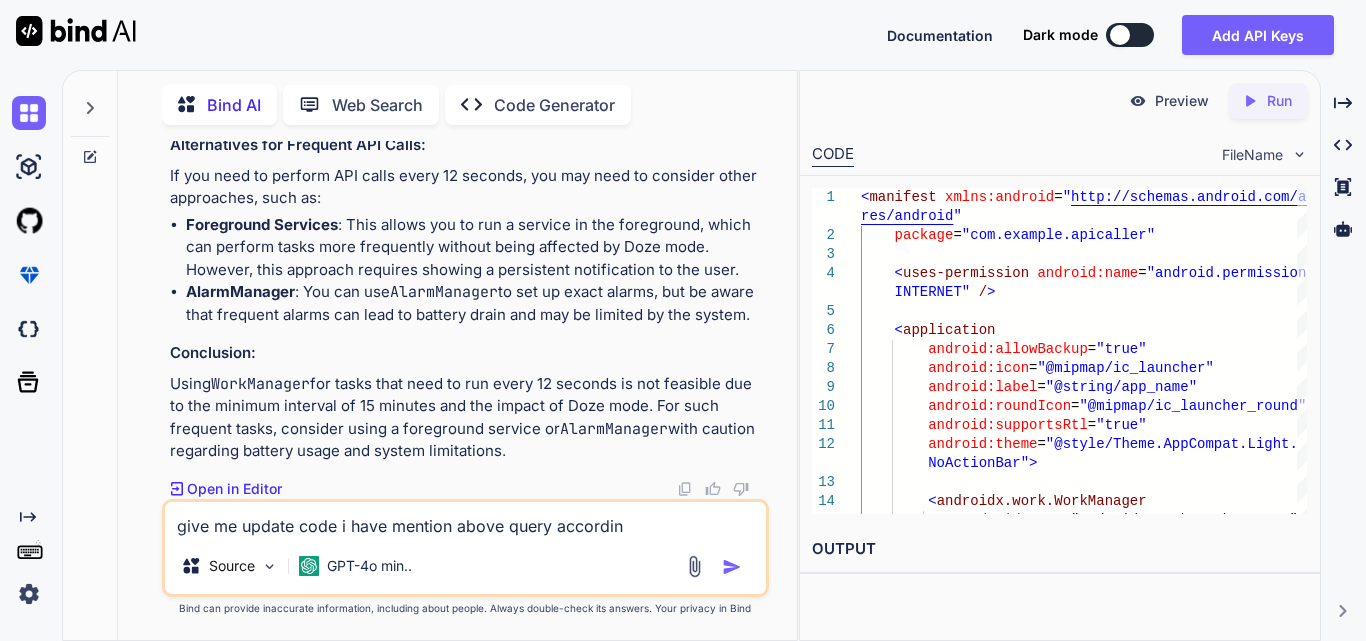 type on "give me update code i have mention above query according" 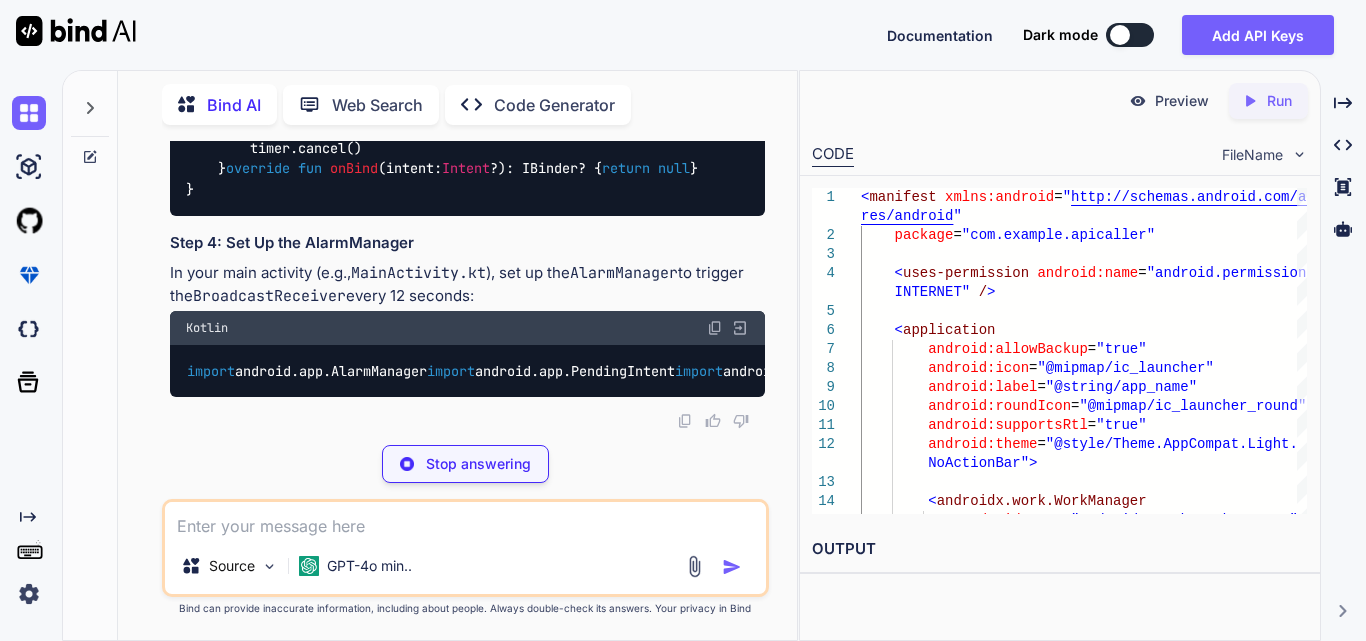 scroll, scrollTop: 18787, scrollLeft: 0, axis: vertical 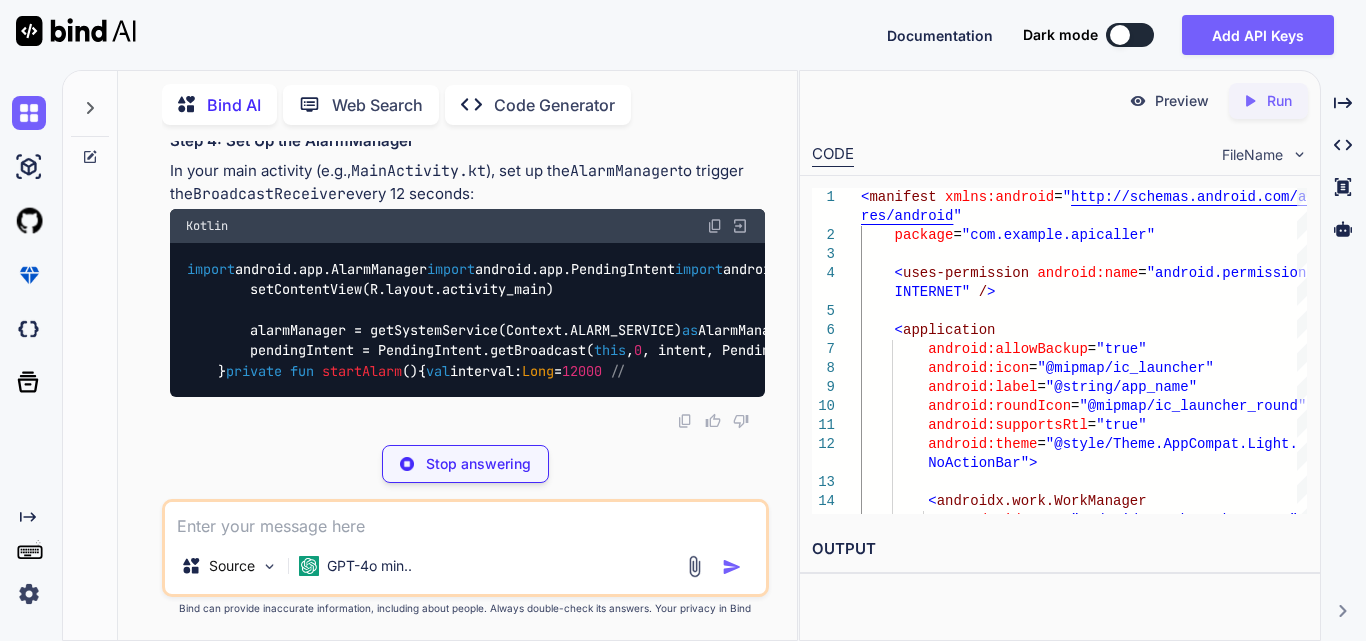 click on "import  android.content.BroadcastReceiver
import  android.content.Context
import  android.content.Intent
import  android.util.Log
import  okhttp3.OkHttpClient
import  okhttp3.Request
import  java.io.IOException
class   ApiCallReceiver  :  BroadcastReceiver () {
private   val  client = OkHttpClient()
override   fun   onReceive (context:  Context , intent:  Intent ?)  {
// Start the foreground service to call the API
val  serviceIntent = Intent(context, ApiCallService:: class .java)
context.startForegroundService(serviceIntent)
}
}" at bounding box center (1666, -705) 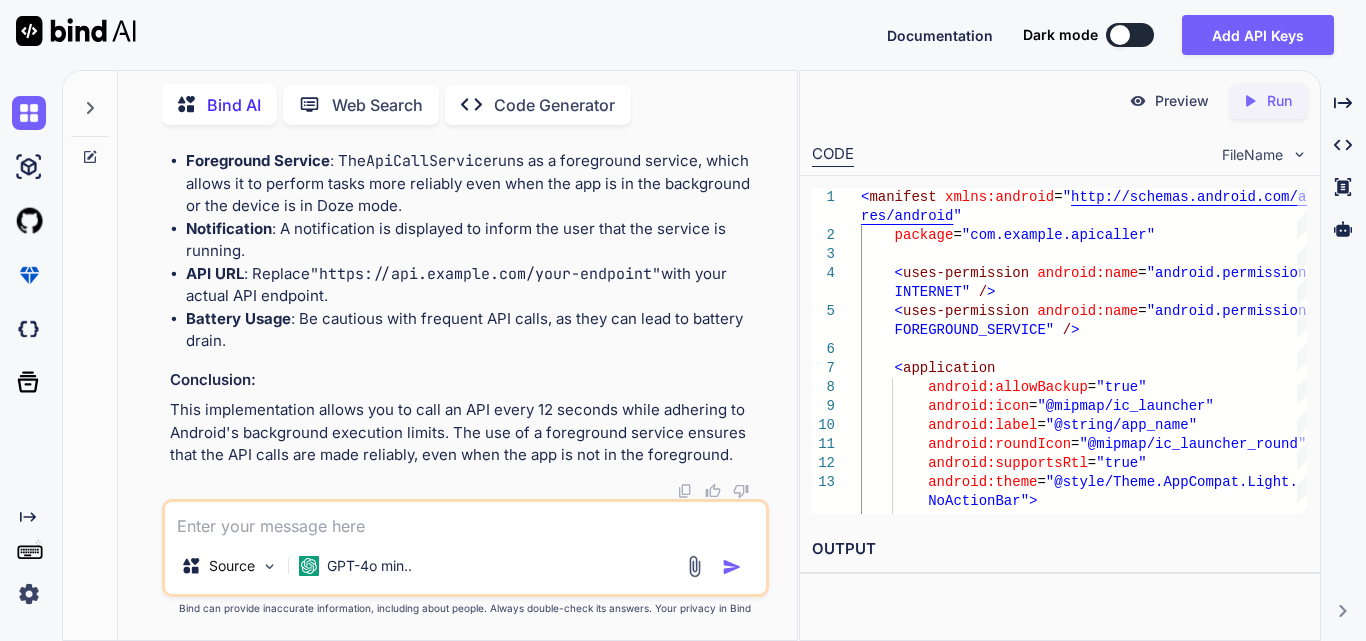 scroll, scrollTop: 21062, scrollLeft: 0, axis: vertical 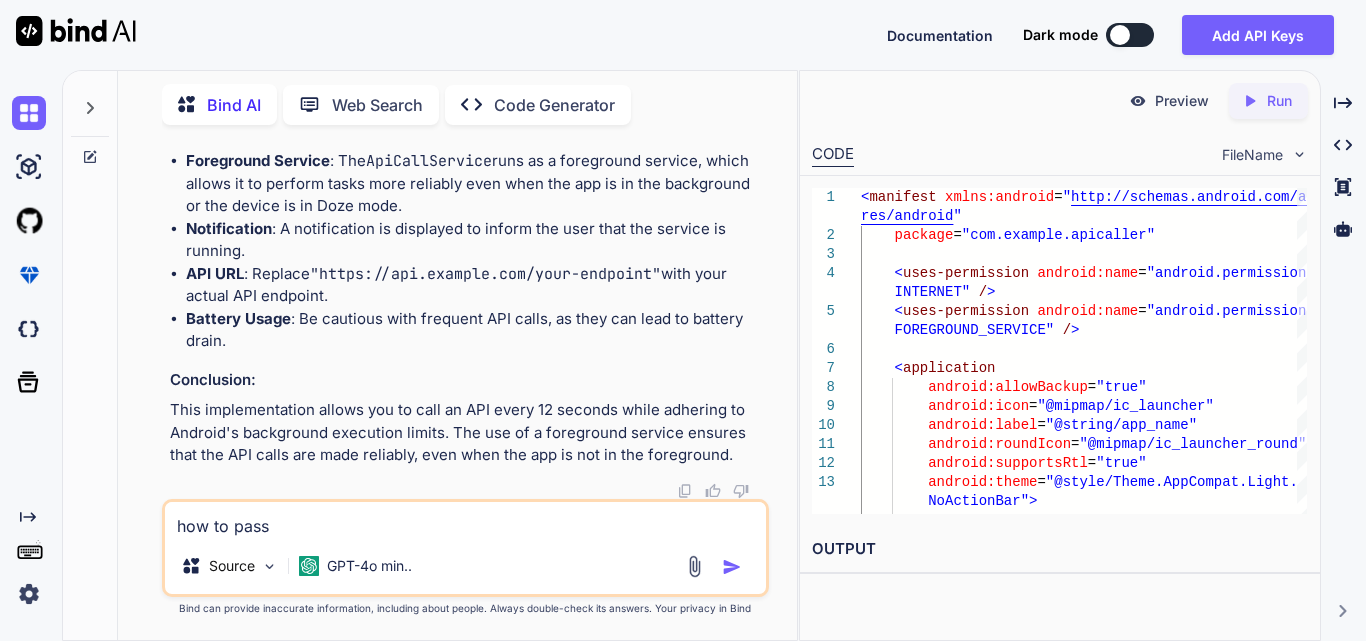 click on "ApiCallService" at bounding box center [3283, -1022] 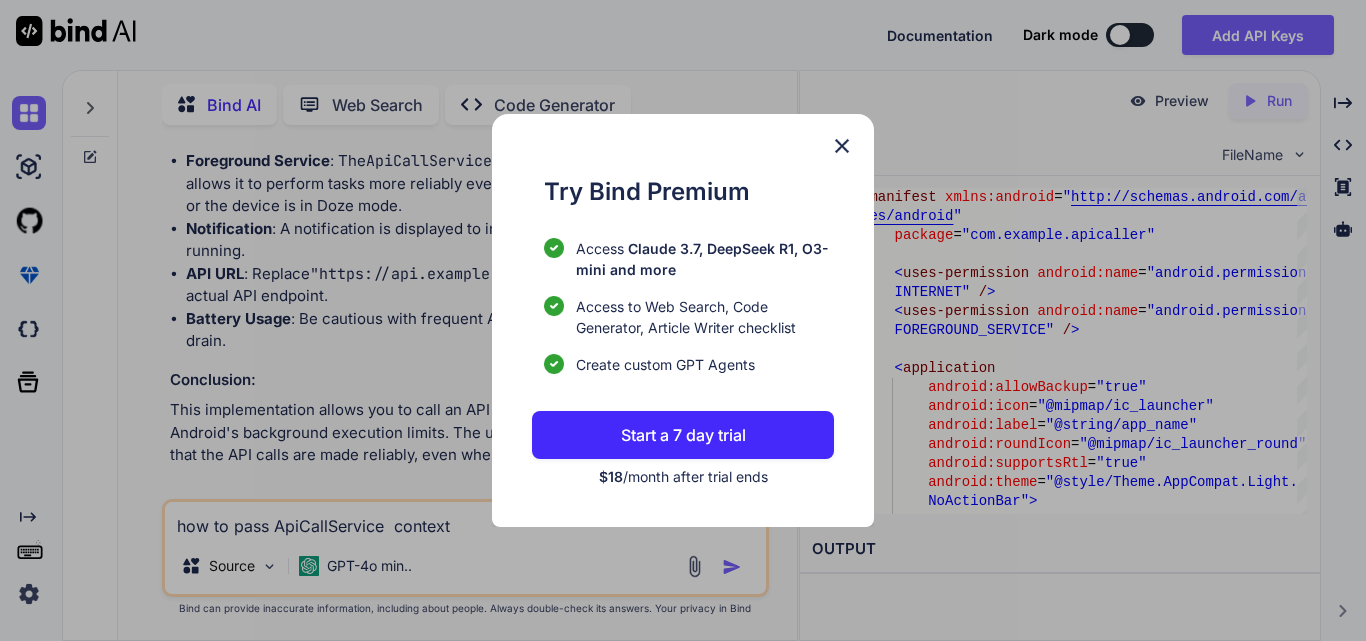 type on "how to pass ApiCallService  context" 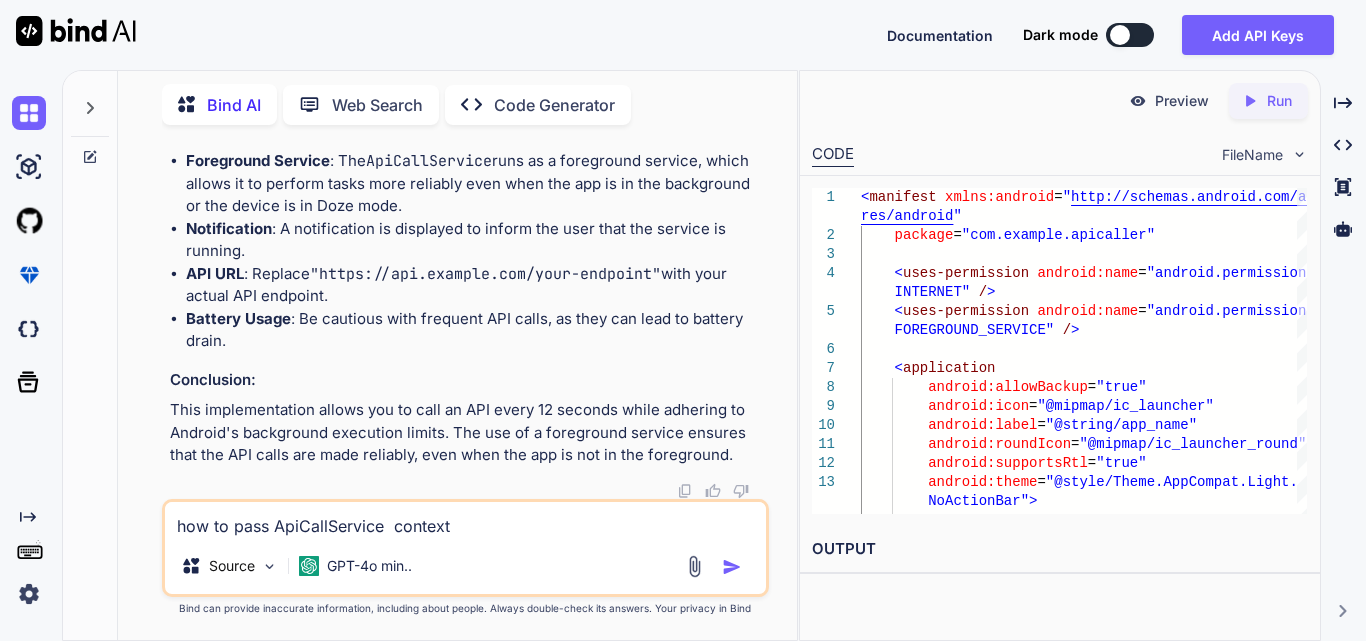 click on "how to pass ApiCallService  context" at bounding box center [465, 520] 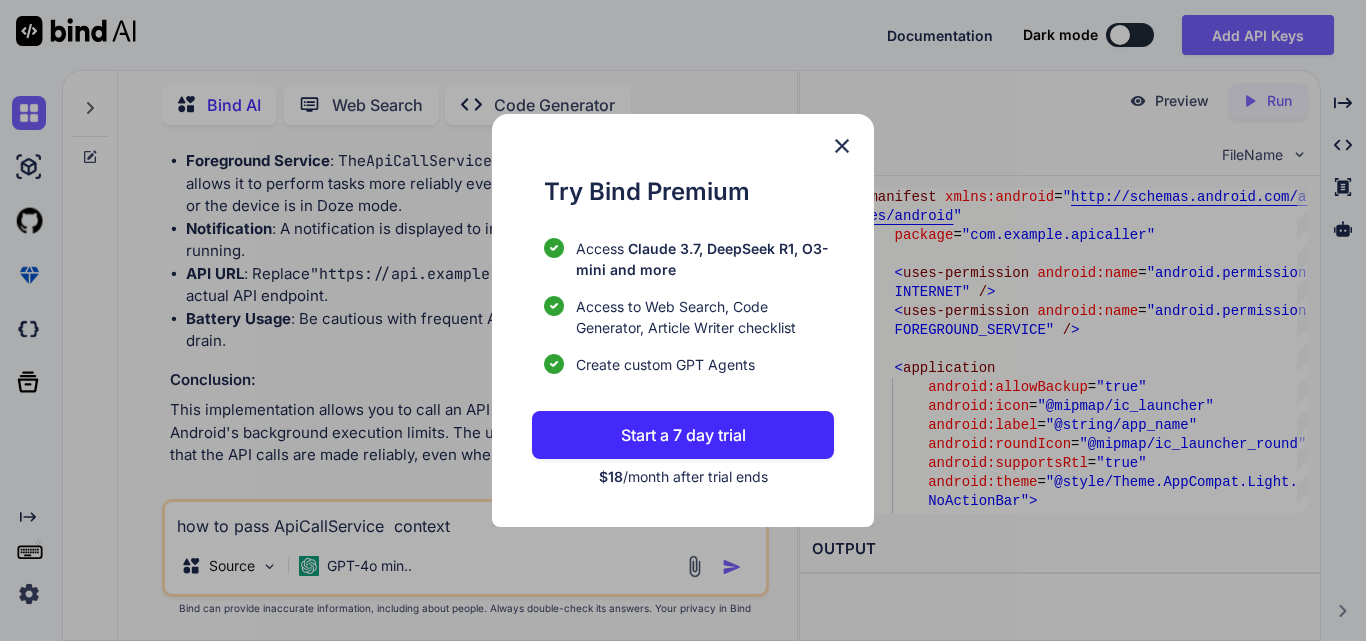 click at bounding box center [842, 146] 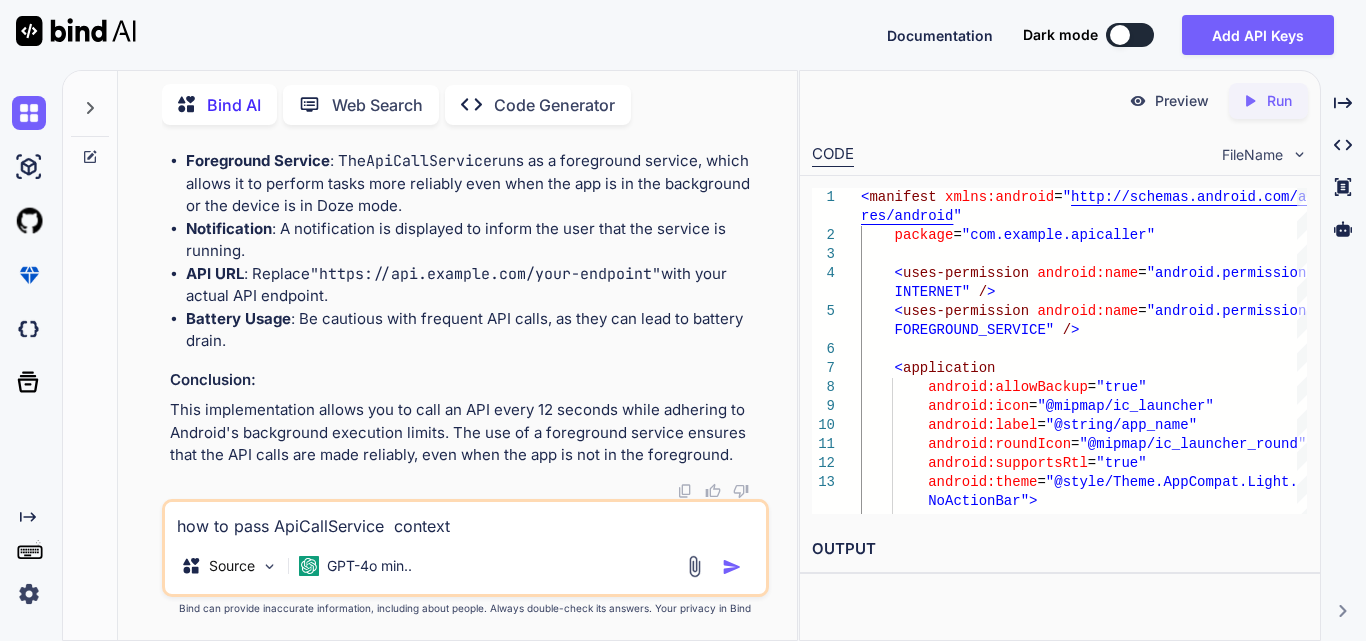 scroll, scrollTop: 18082, scrollLeft: 0, axis: vertical 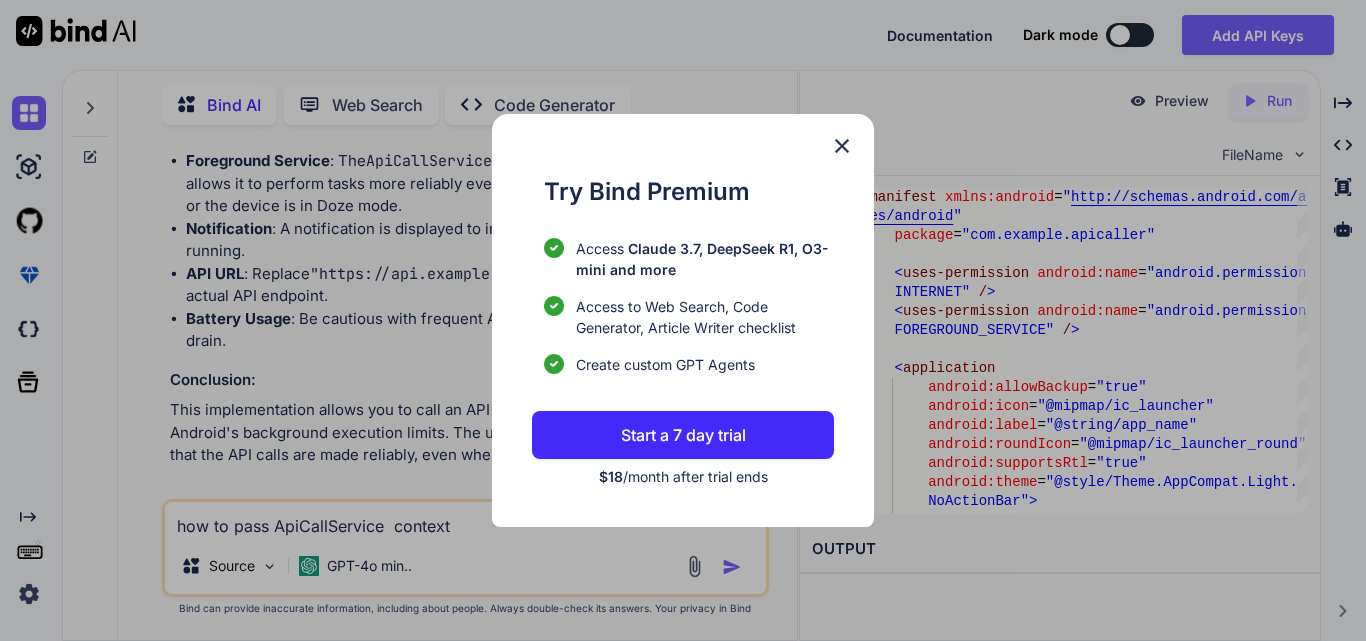 click at bounding box center [842, 146] 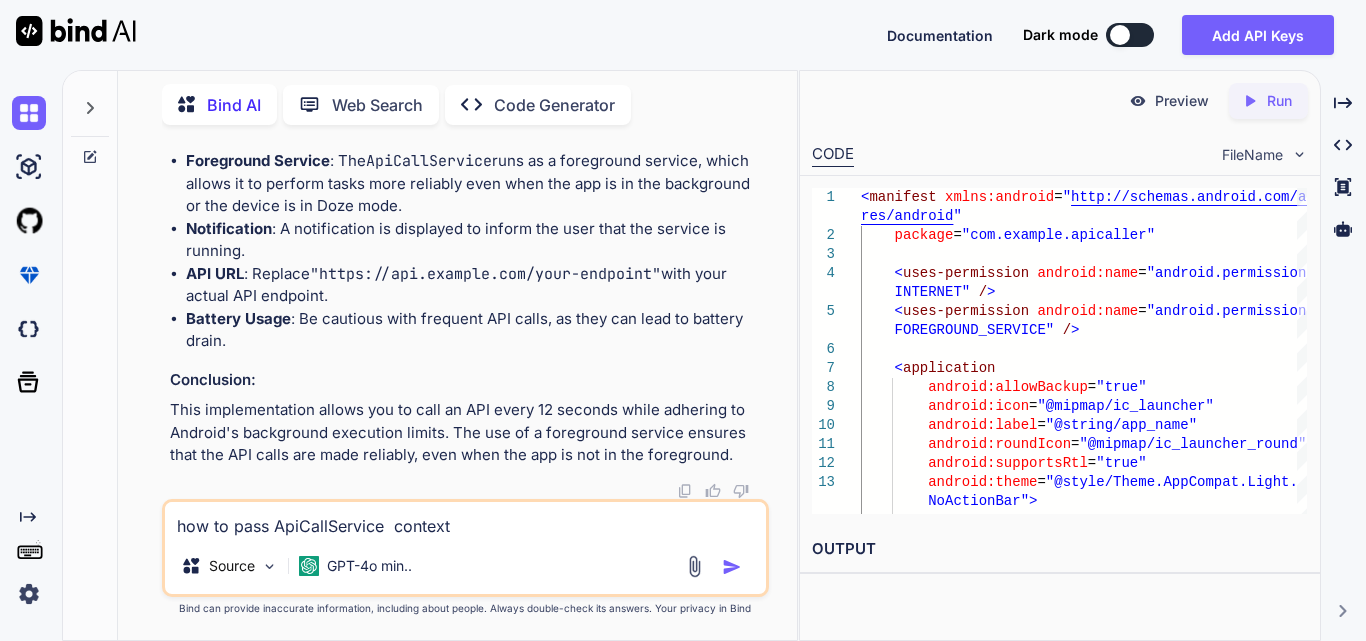 scroll, scrollTop: 21562, scrollLeft: 0, axis: vertical 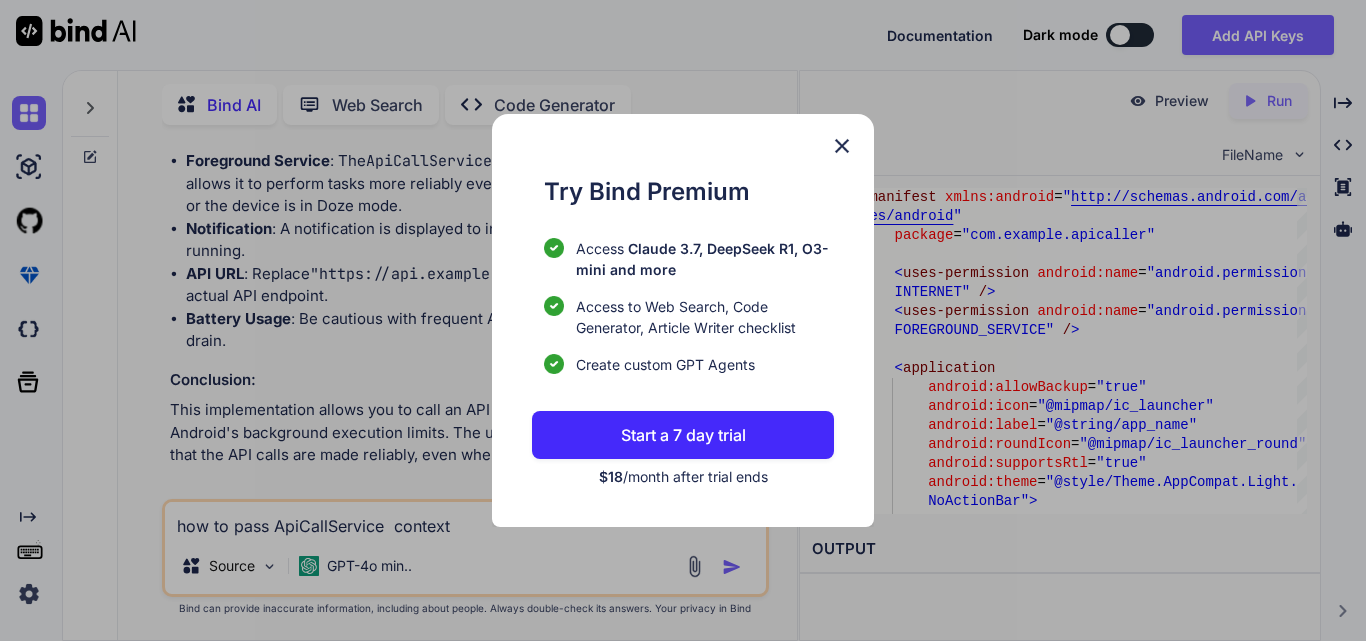click on "Try Bind Premium   Access   Claude 3.7, DeepSeek R1, O3-mini and more   Access to Web Search, Code Generator, Article Writer checklist   Create custom GPT Agents Start a 7 day trial $18 /month after trial ends" at bounding box center (683, 320) 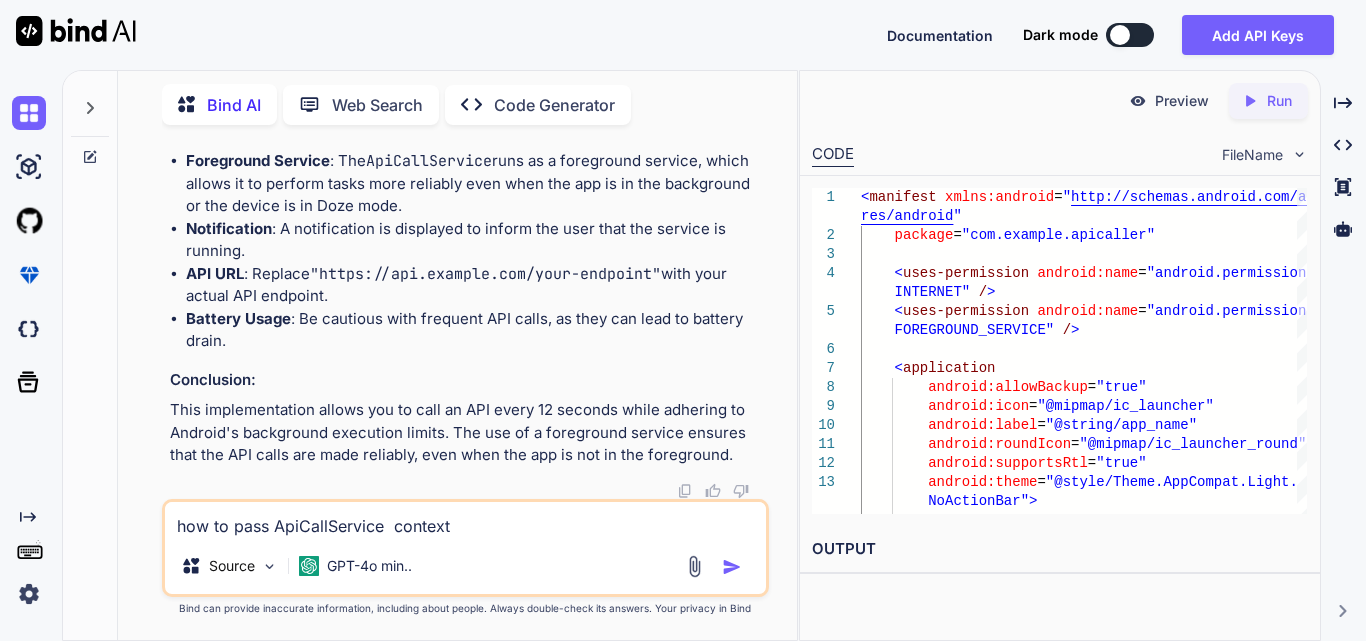 scroll, scrollTop: 21962, scrollLeft: 0, axis: vertical 